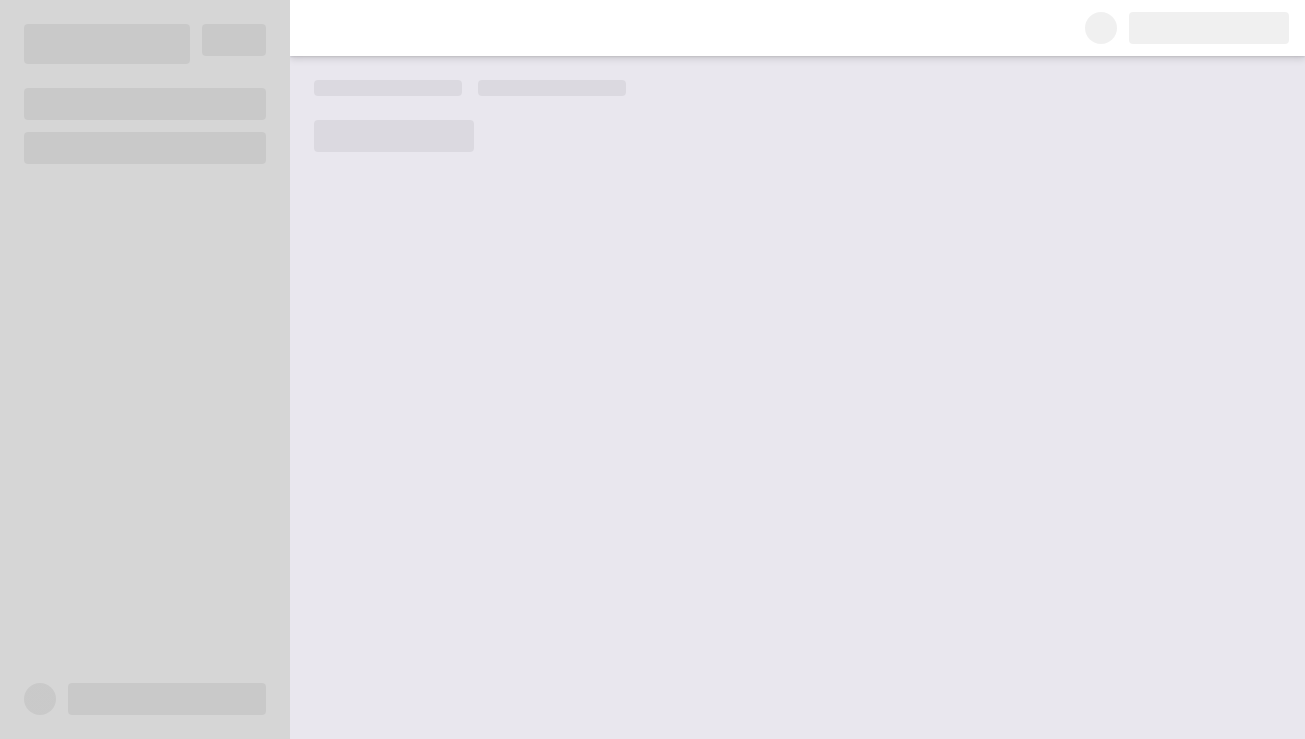 scroll, scrollTop: 0, scrollLeft: 0, axis: both 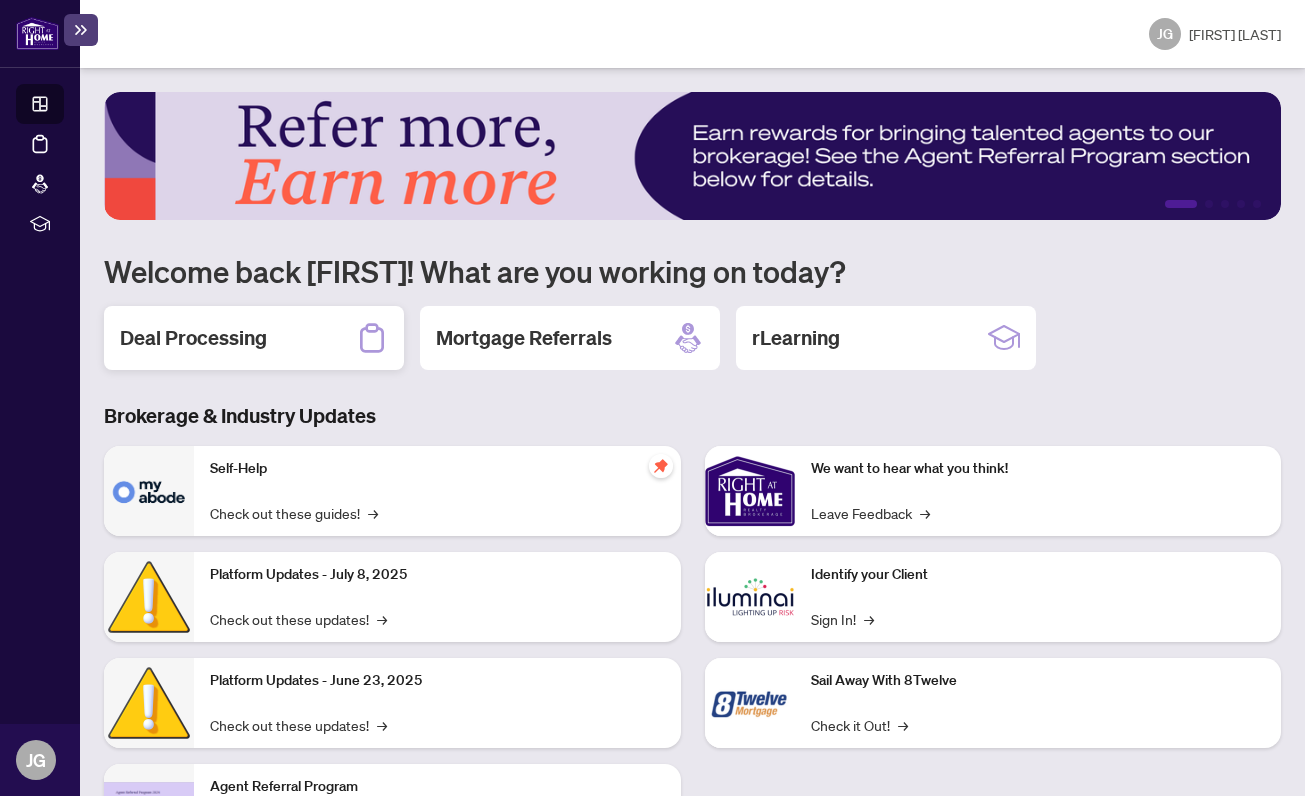 click on "Deal Processing" at bounding box center (193, 338) 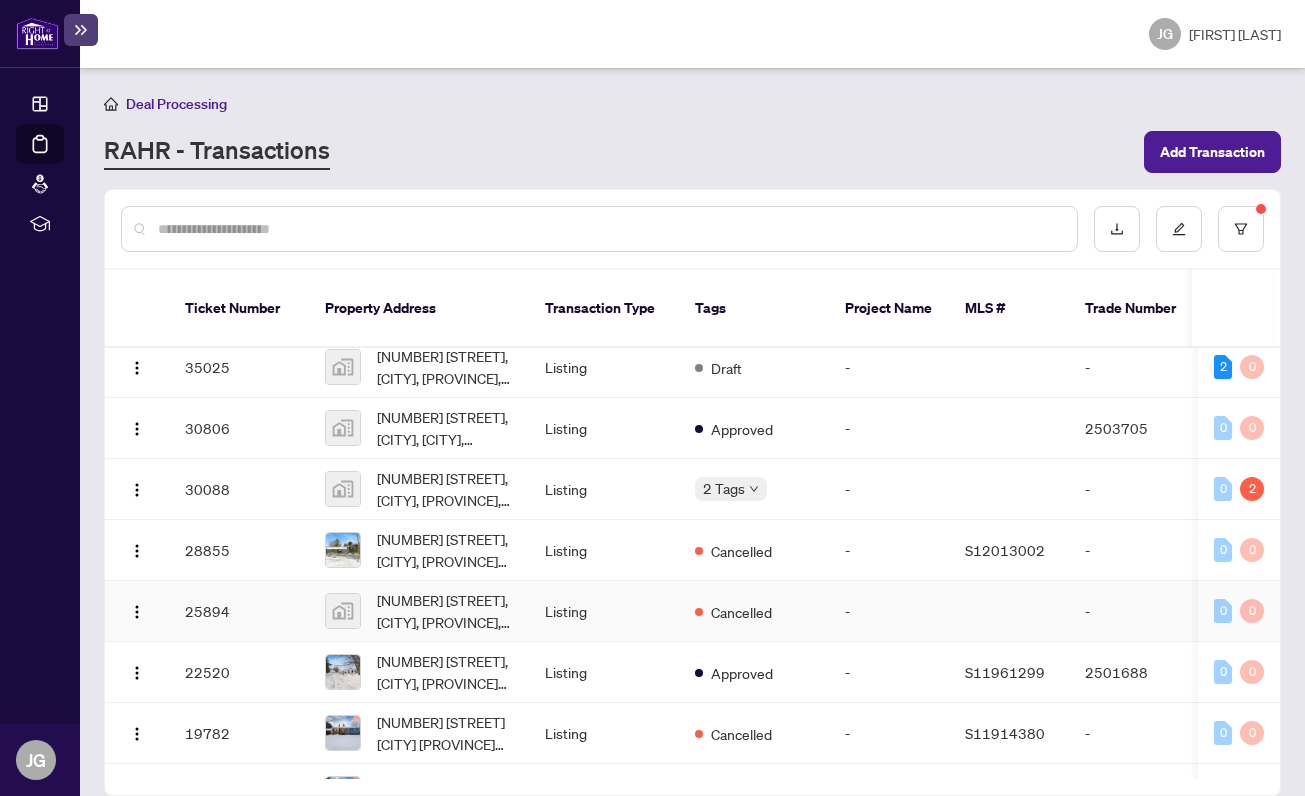 scroll, scrollTop: 612, scrollLeft: 0, axis: vertical 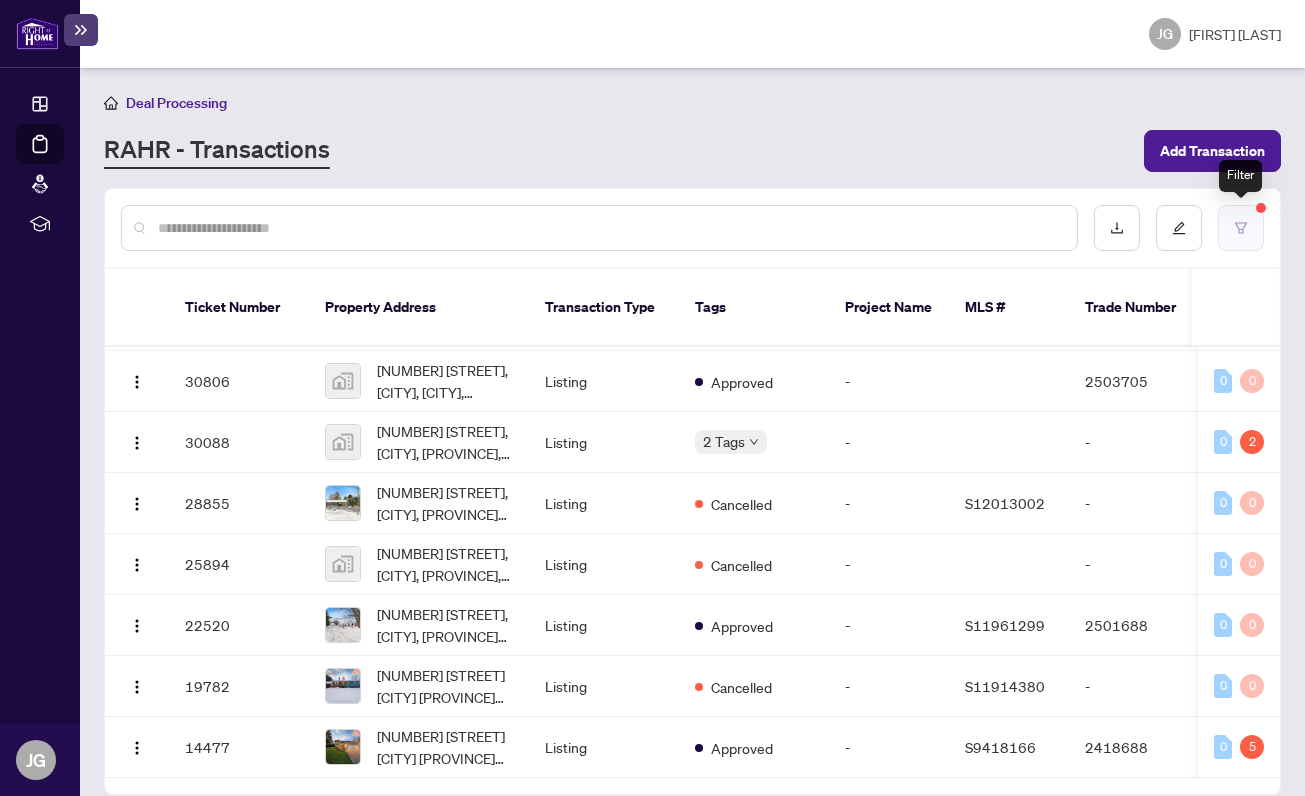 click 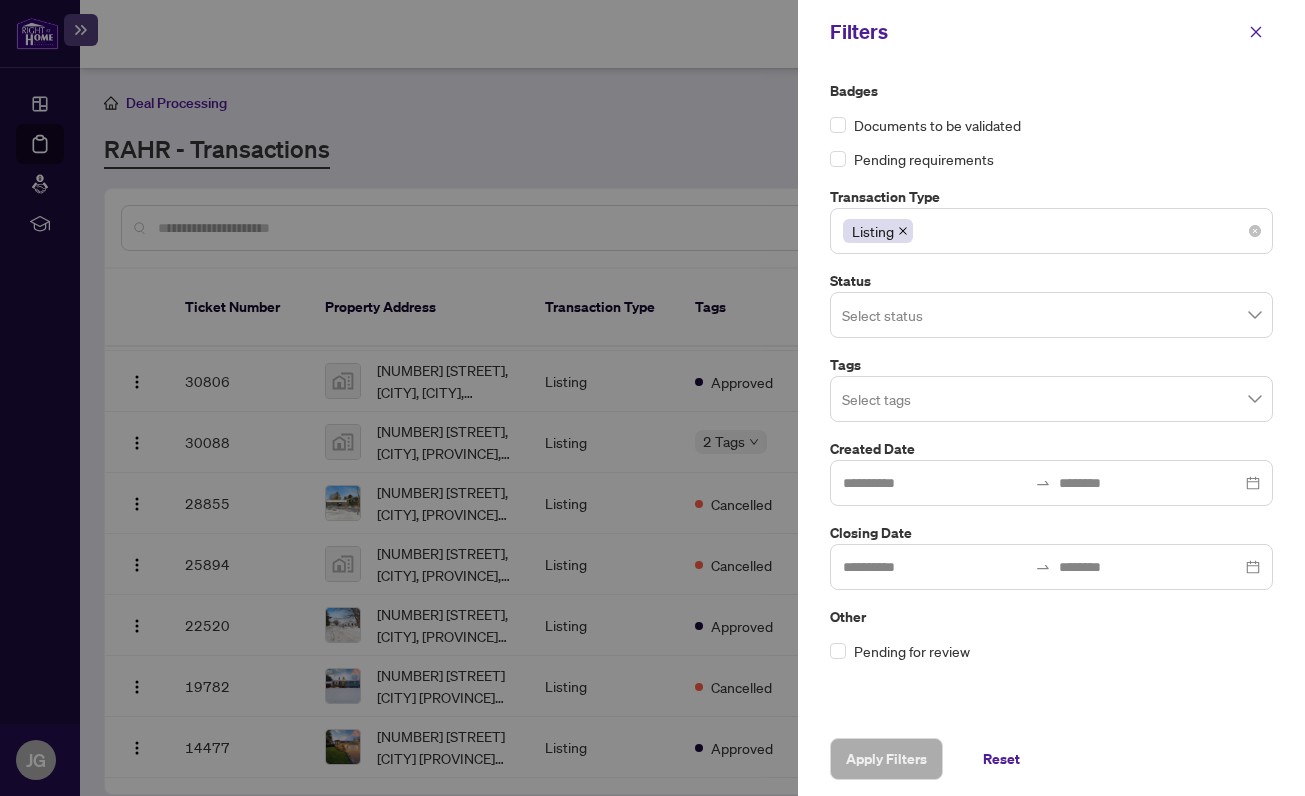 click 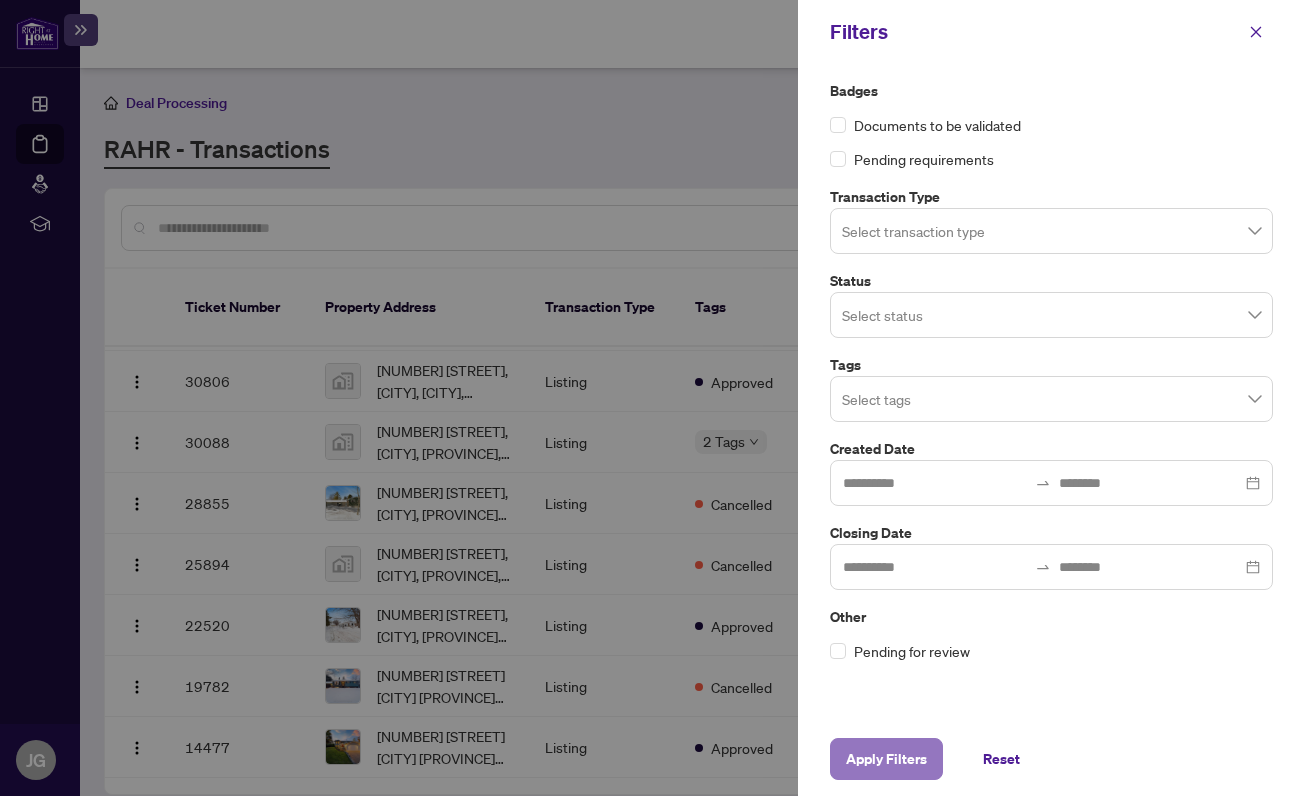 click on "Apply Filters" at bounding box center [886, 759] 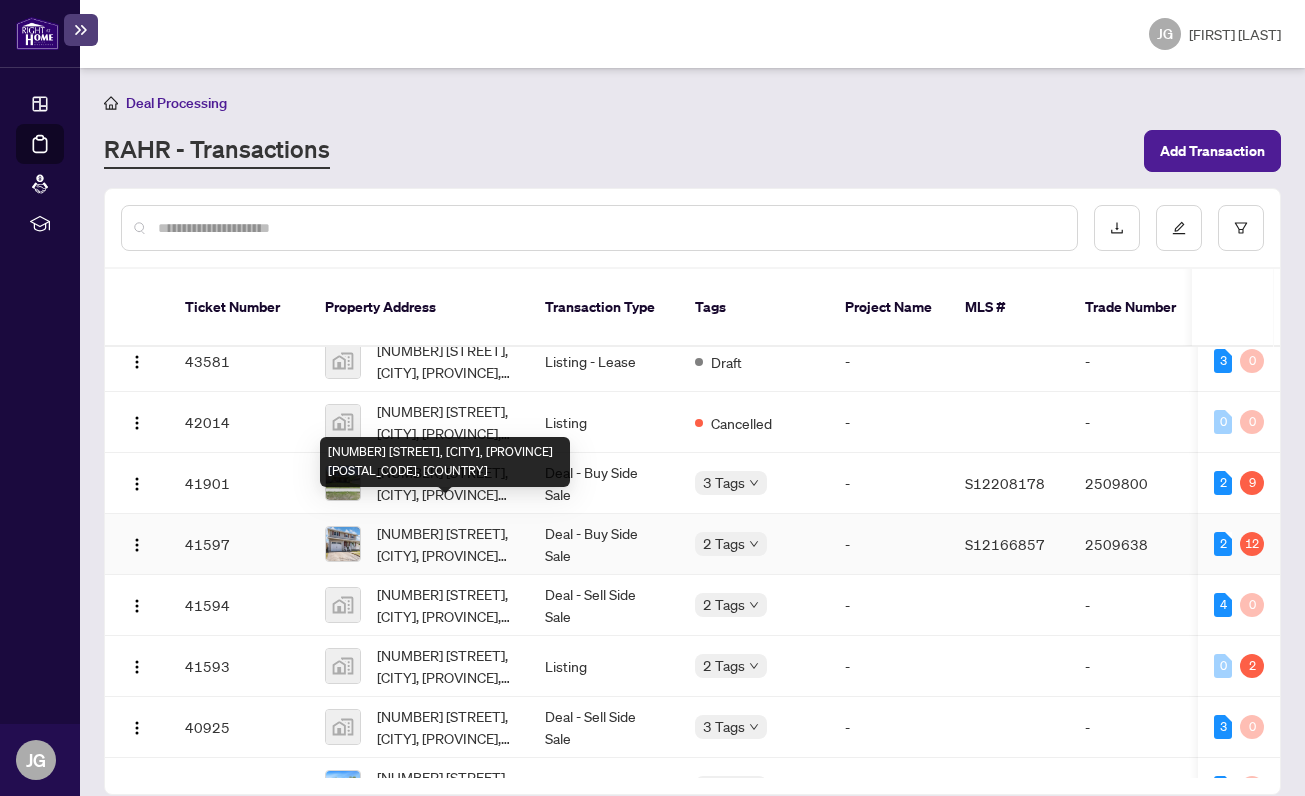scroll, scrollTop: 16, scrollLeft: 0, axis: vertical 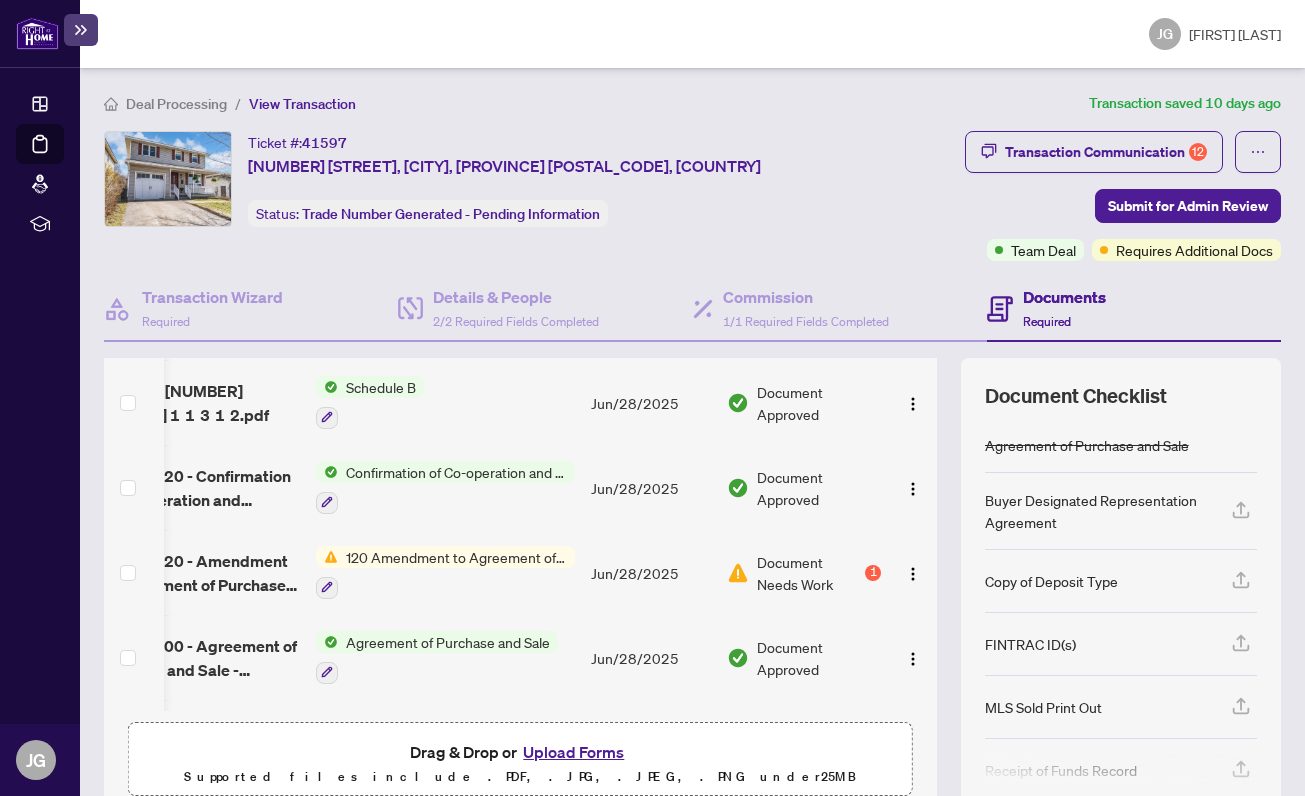 click on "1" at bounding box center [873, 573] 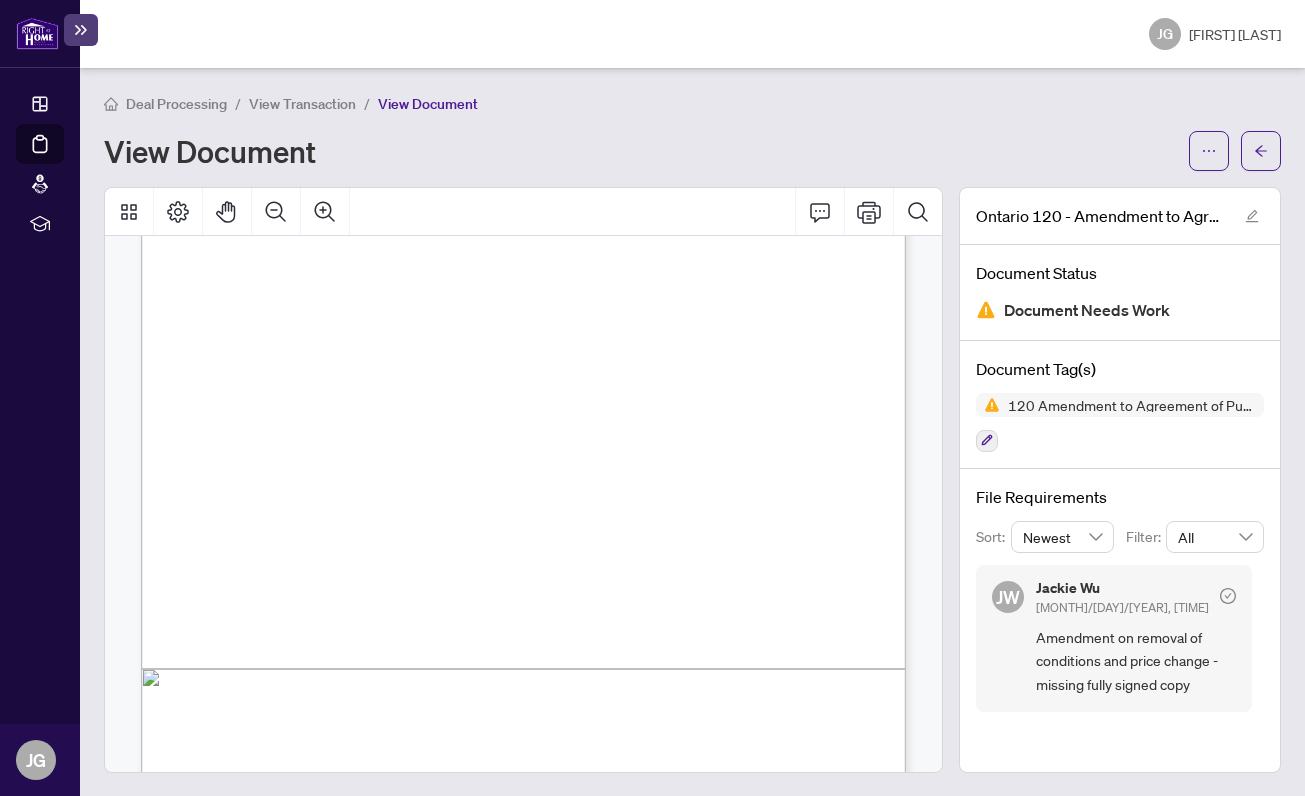 scroll, scrollTop: 351, scrollLeft: 0, axis: vertical 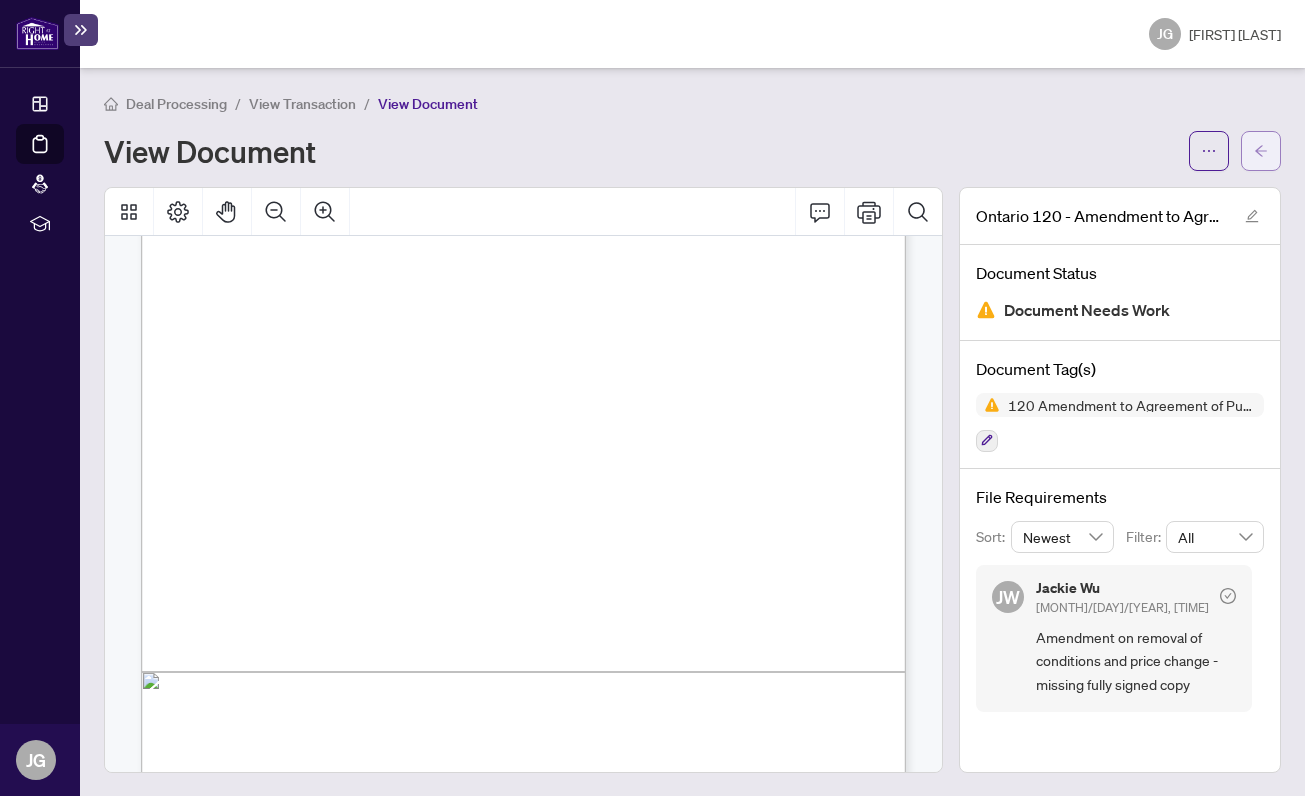 click 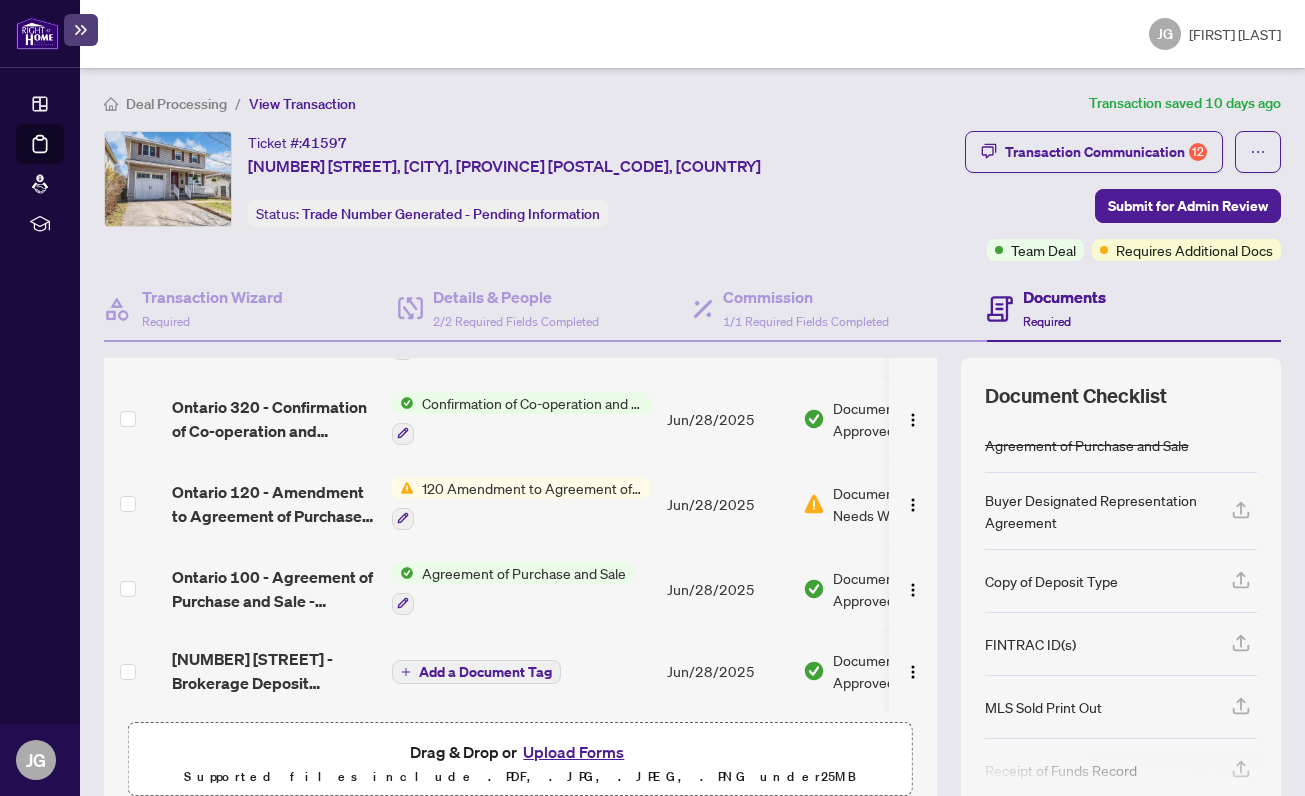 scroll, scrollTop: 0, scrollLeft: 0, axis: both 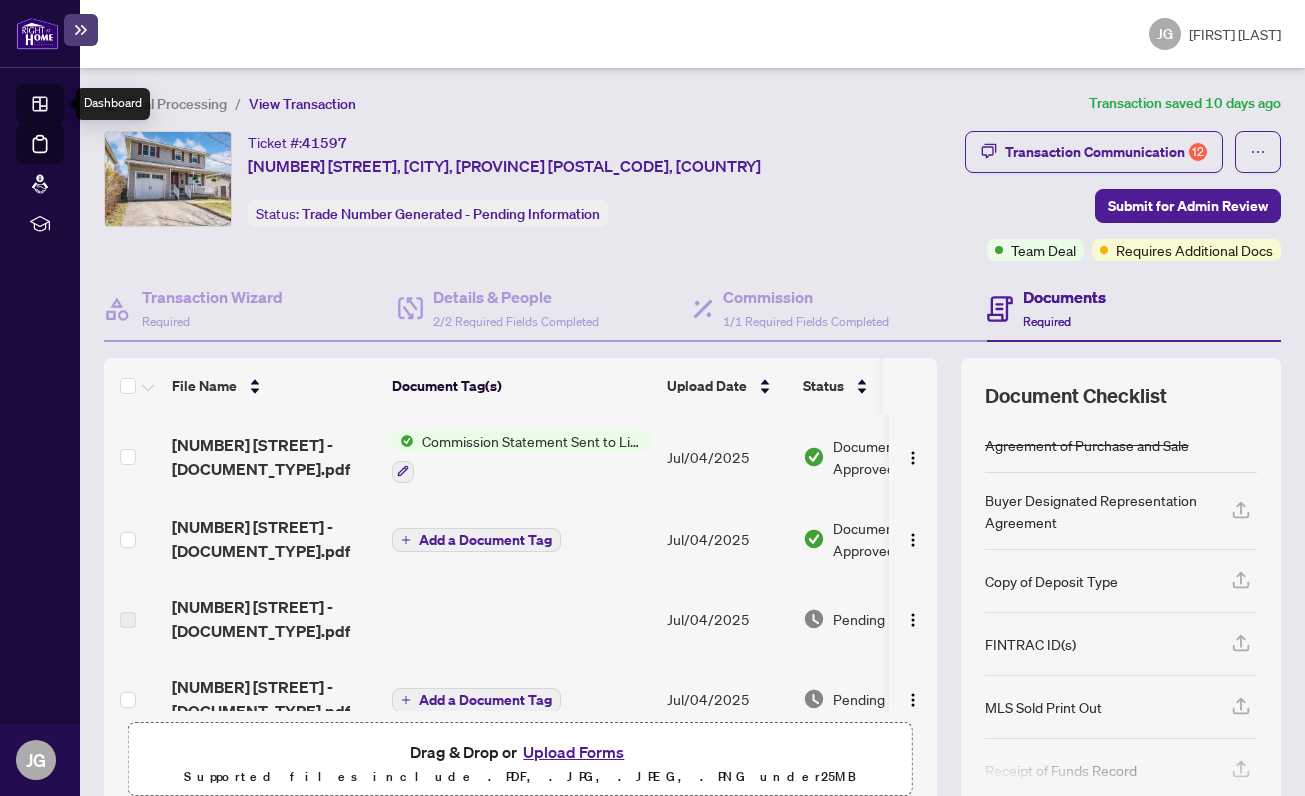 click on "Dashboard" at bounding box center [62, 107] 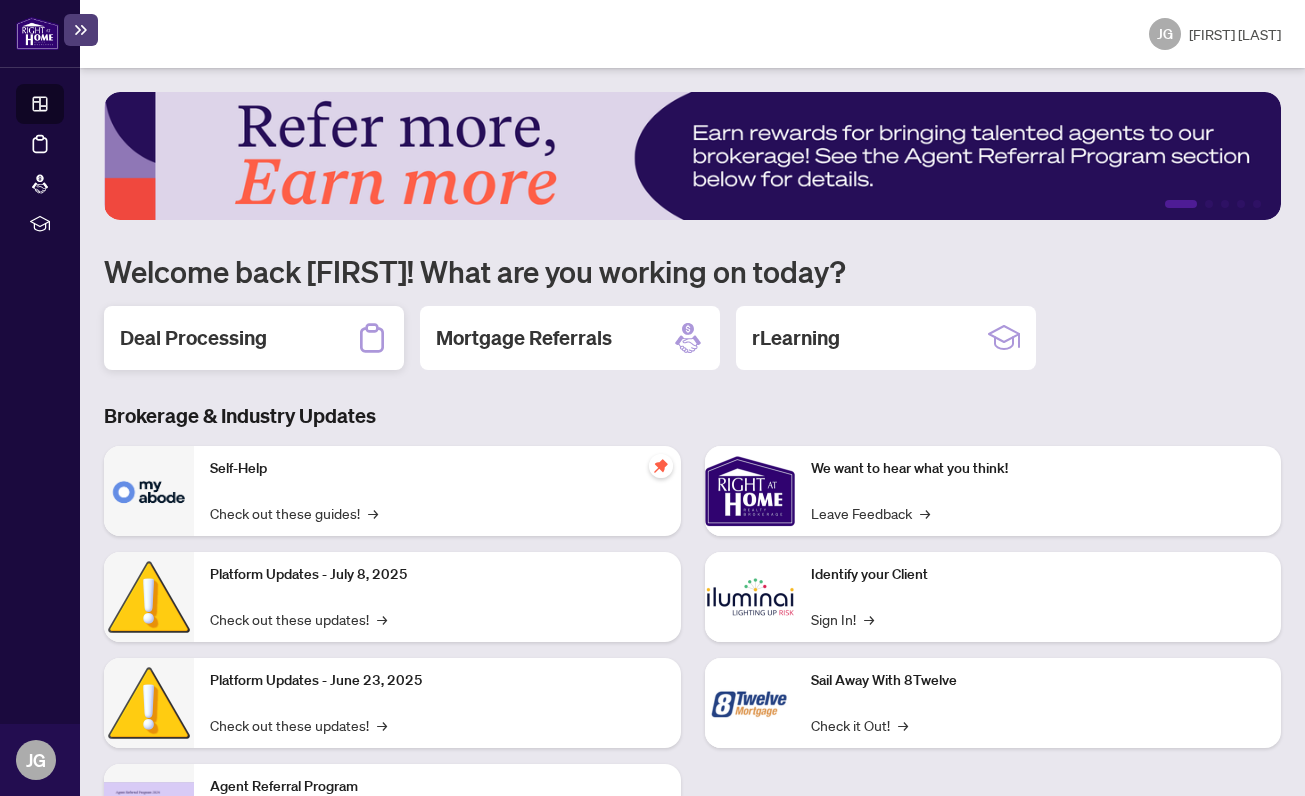 click on "Deal Processing" at bounding box center (193, 338) 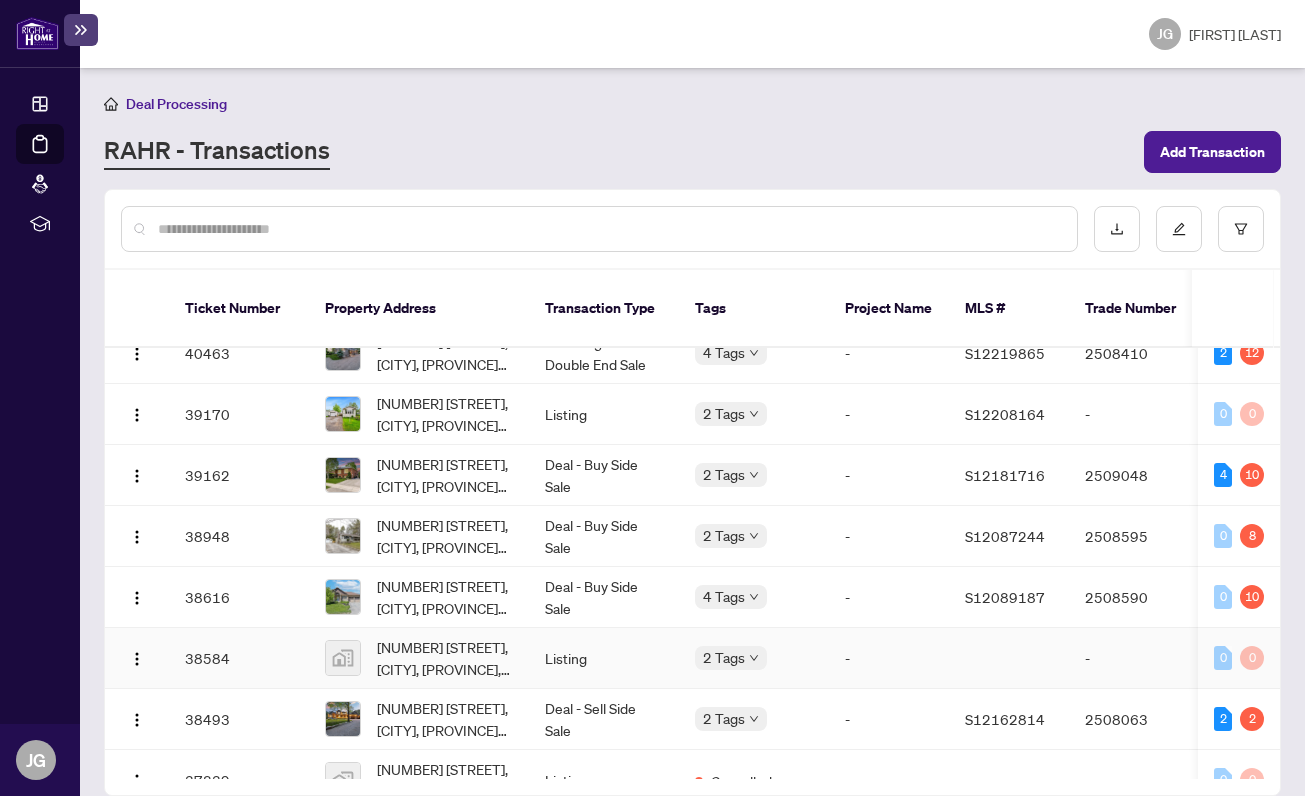 scroll, scrollTop: 643, scrollLeft: 0, axis: vertical 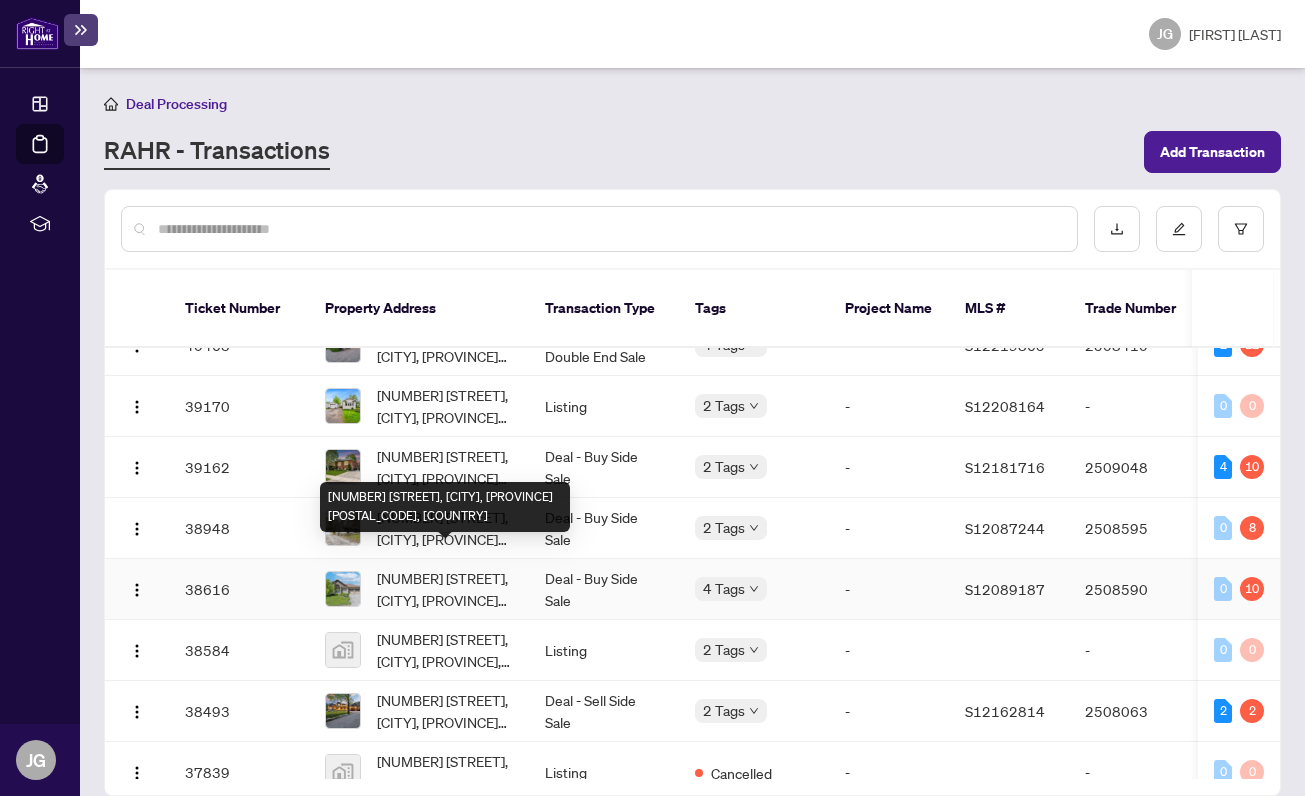 click on "[NUMBER] [STREET], [CITY], [PROVINCE] [POSTAL_CODE], [COUNTRY]" at bounding box center [445, 589] 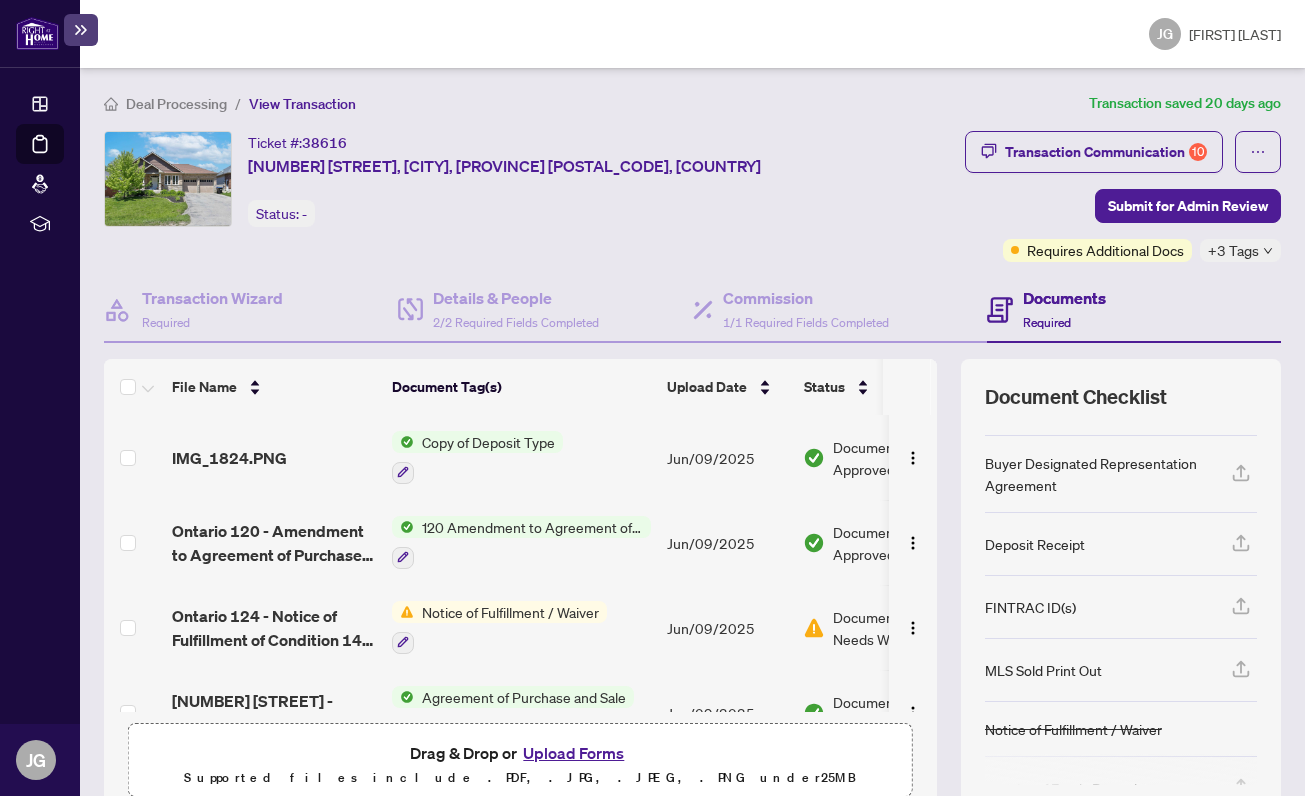 scroll, scrollTop: 41, scrollLeft: 0, axis: vertical 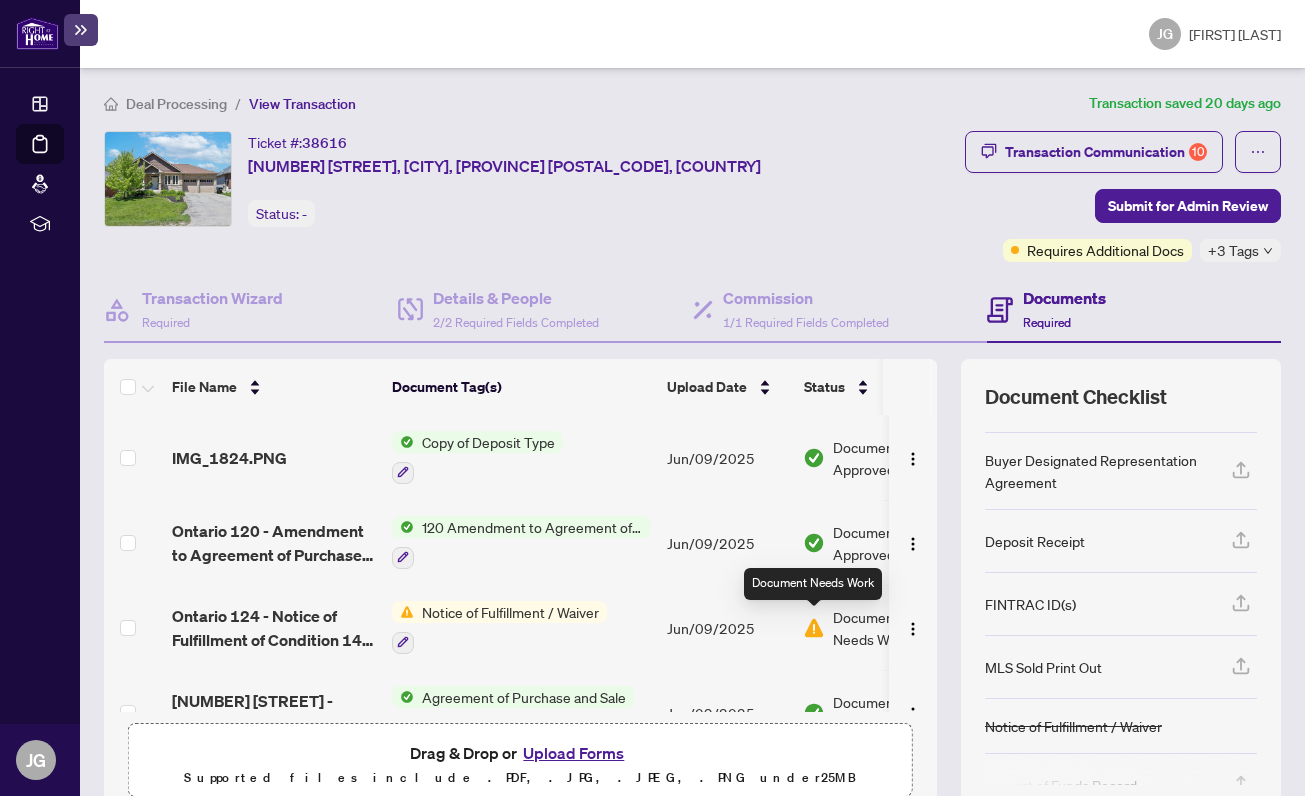 click at bounding box center [814, 628] 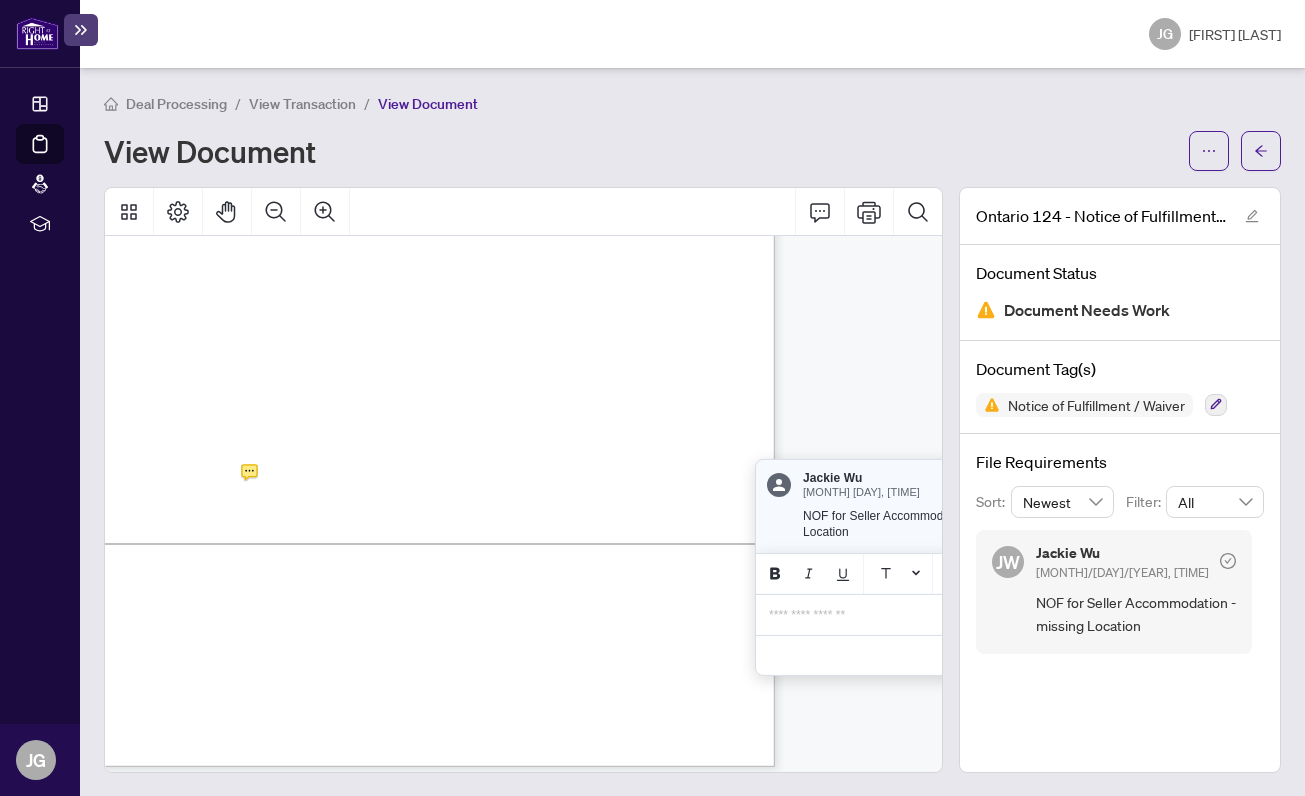 scroll, scrollTop: 479, scrollLeft: 0, axis: vertical 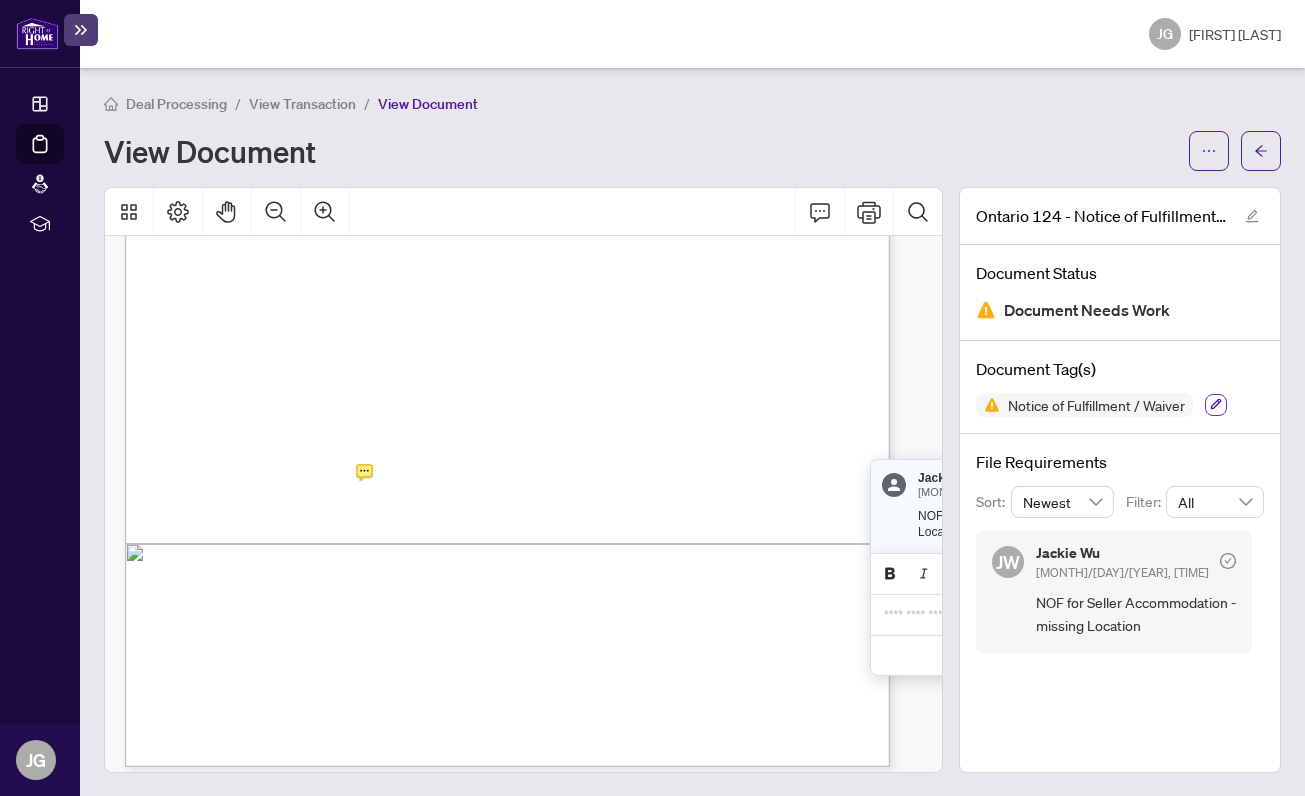 click 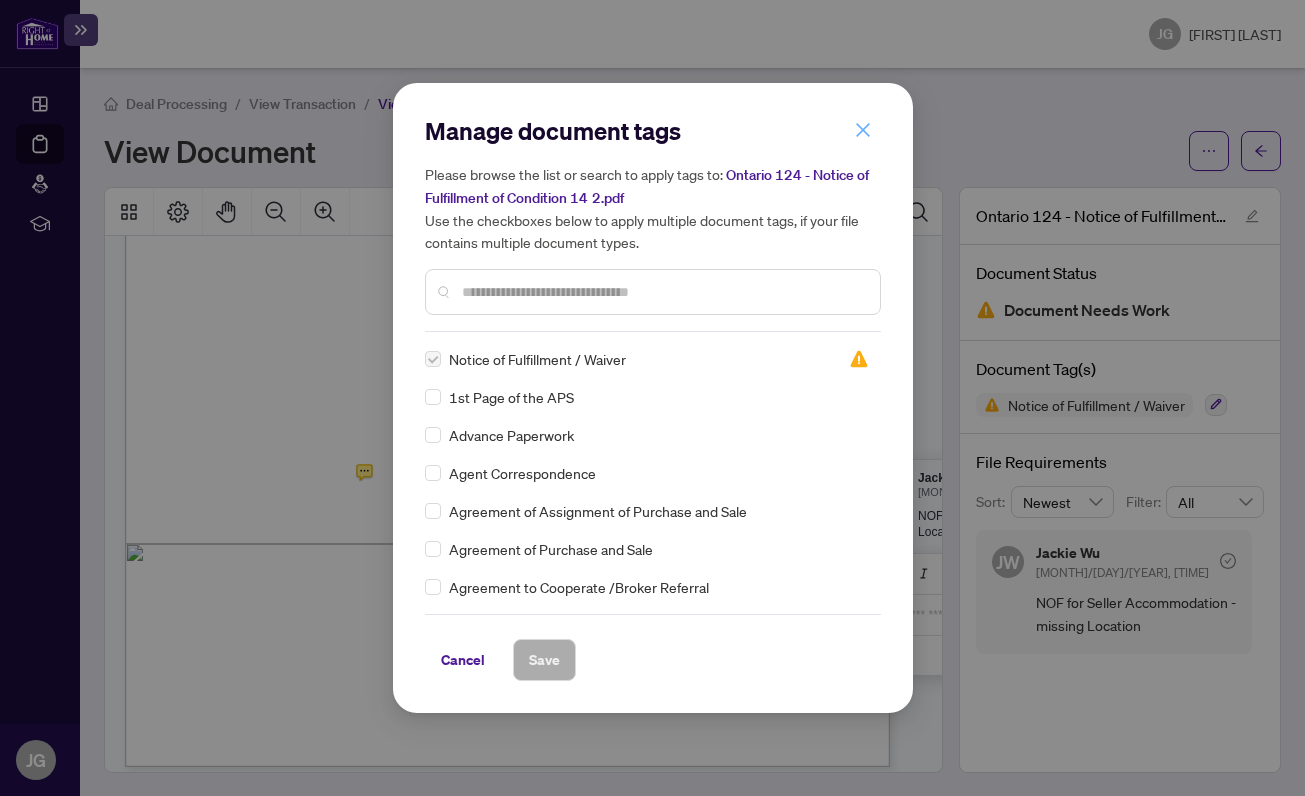 click 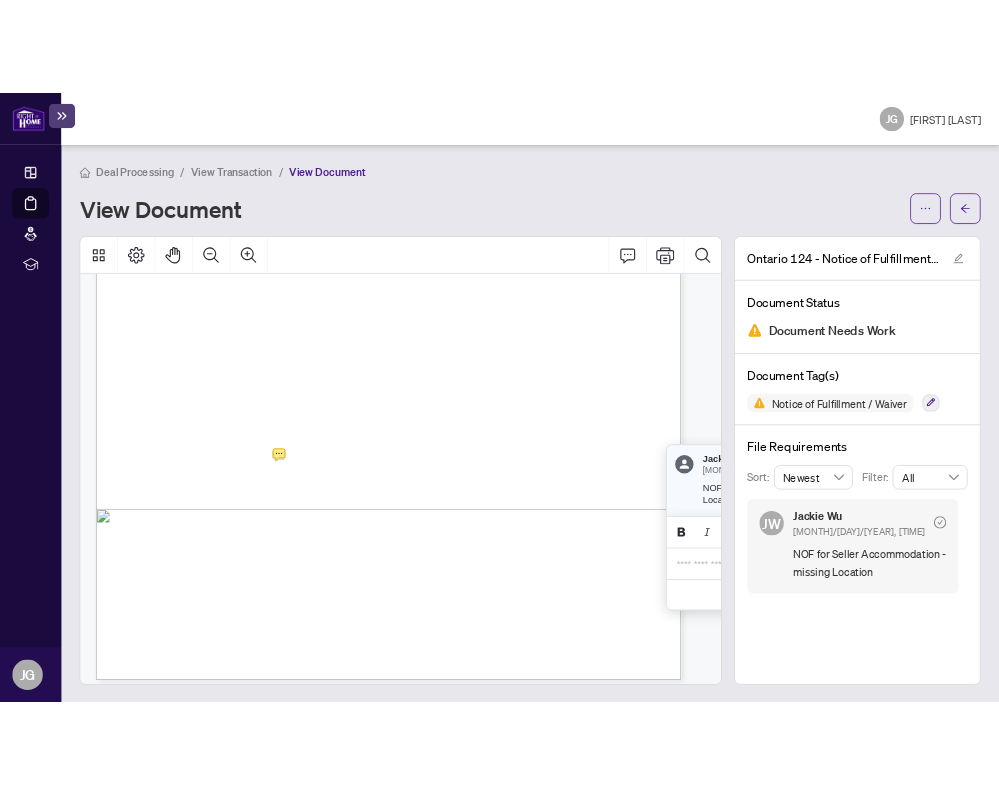 scroll, scrollTop: 494, scrollLeft: 0, axis: vertical 